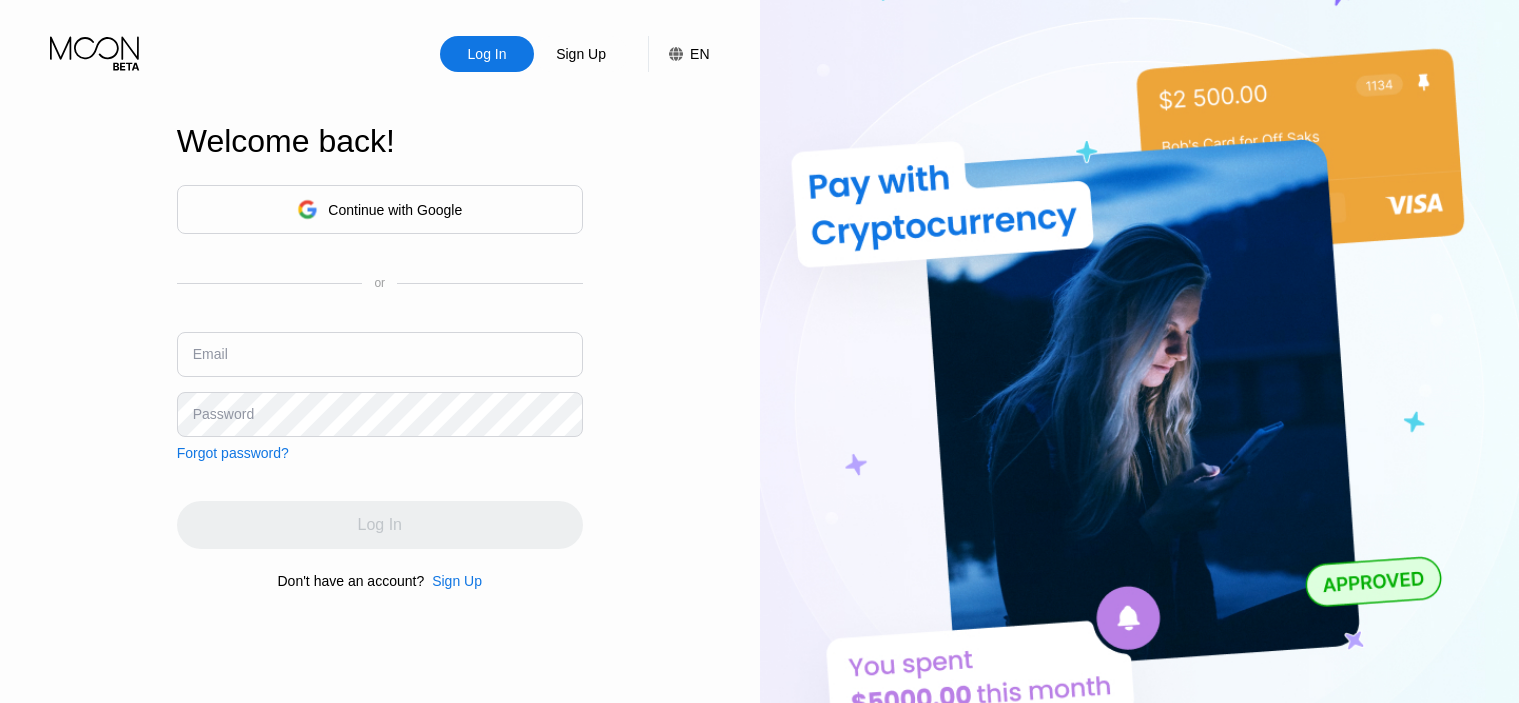 scroll, scrollTop: 0, scrollLeft: 0, axis: both 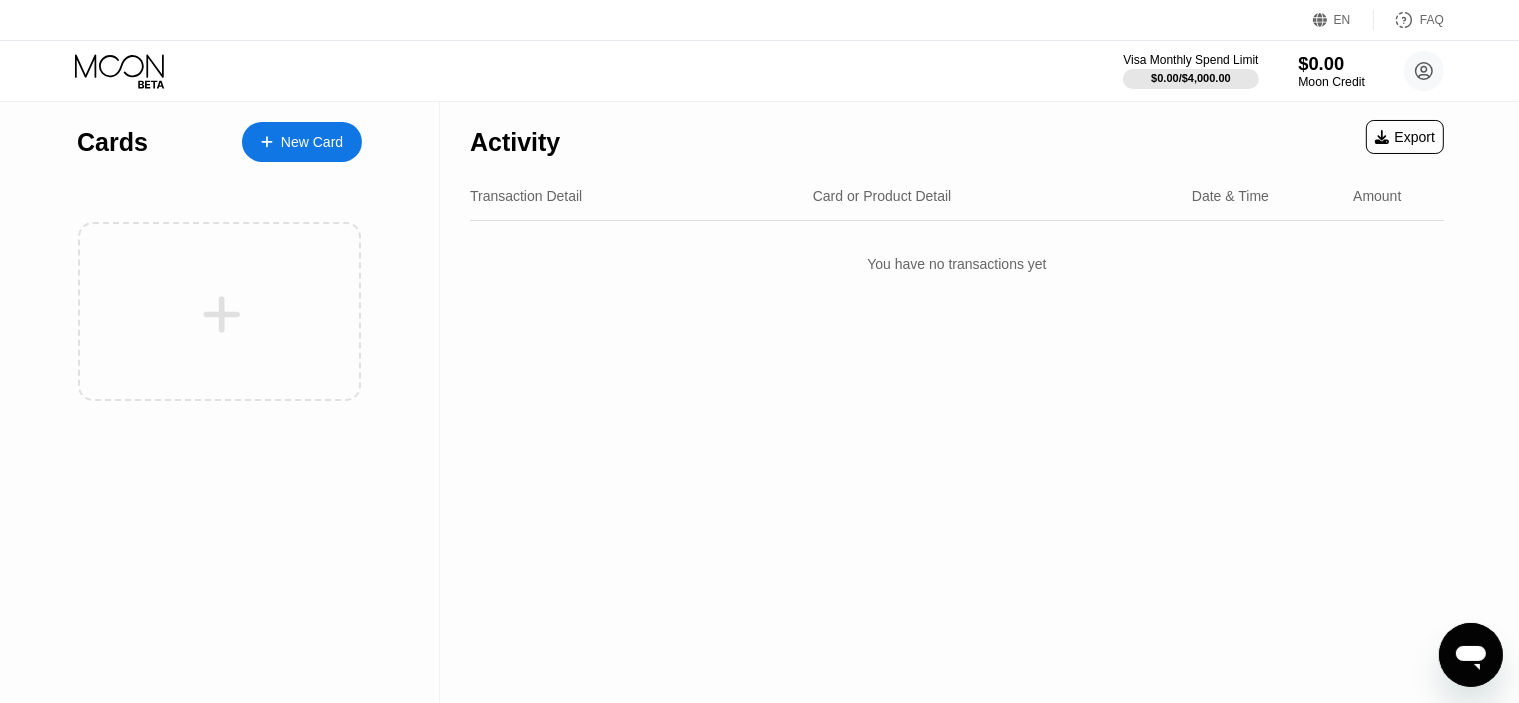 click on "$0.00" at bounding box center (1331, 63) 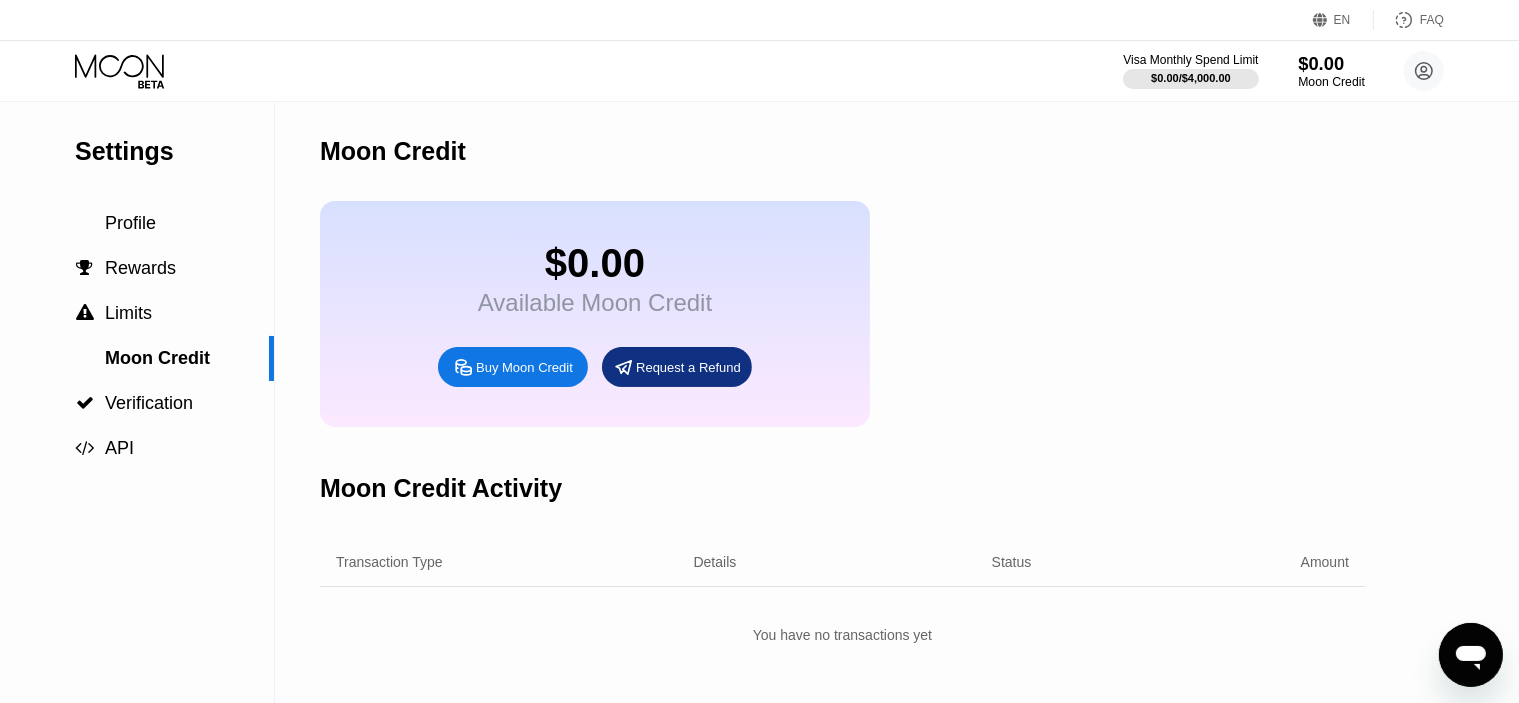 click on "$0.00" at bounding box center (1331, 63) 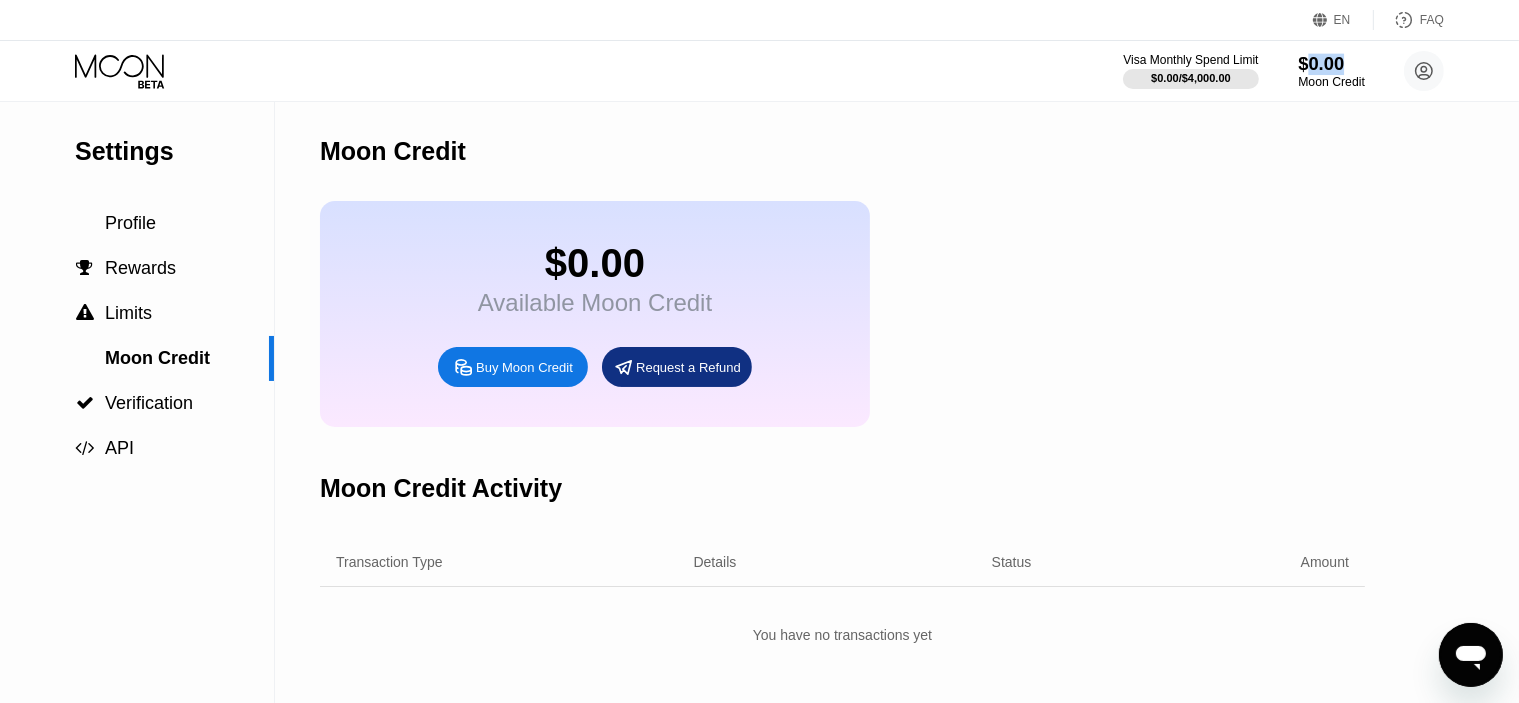 click on "$0.00" at bounding box center (1331, 63) 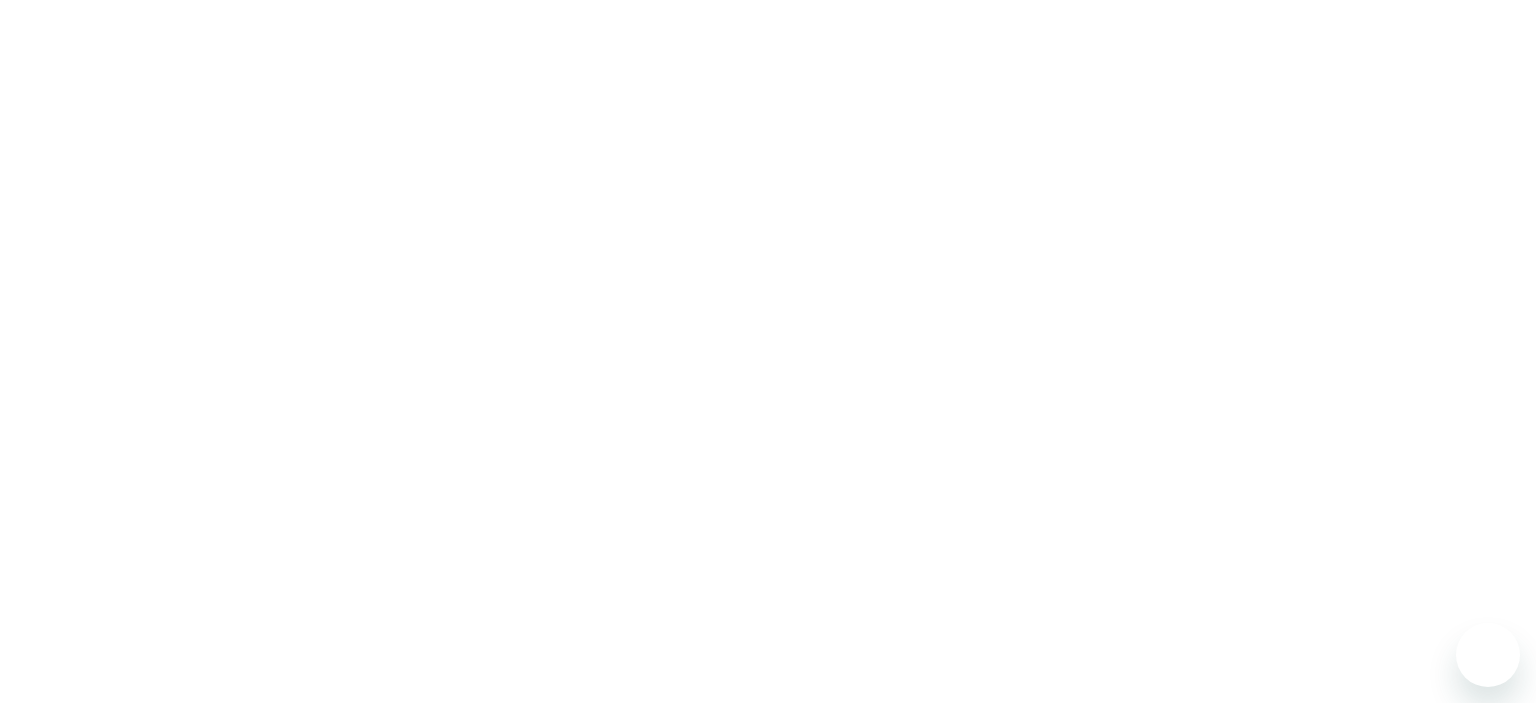 scroll, scrollTop: 0, scrollLeft: 0, axis: both 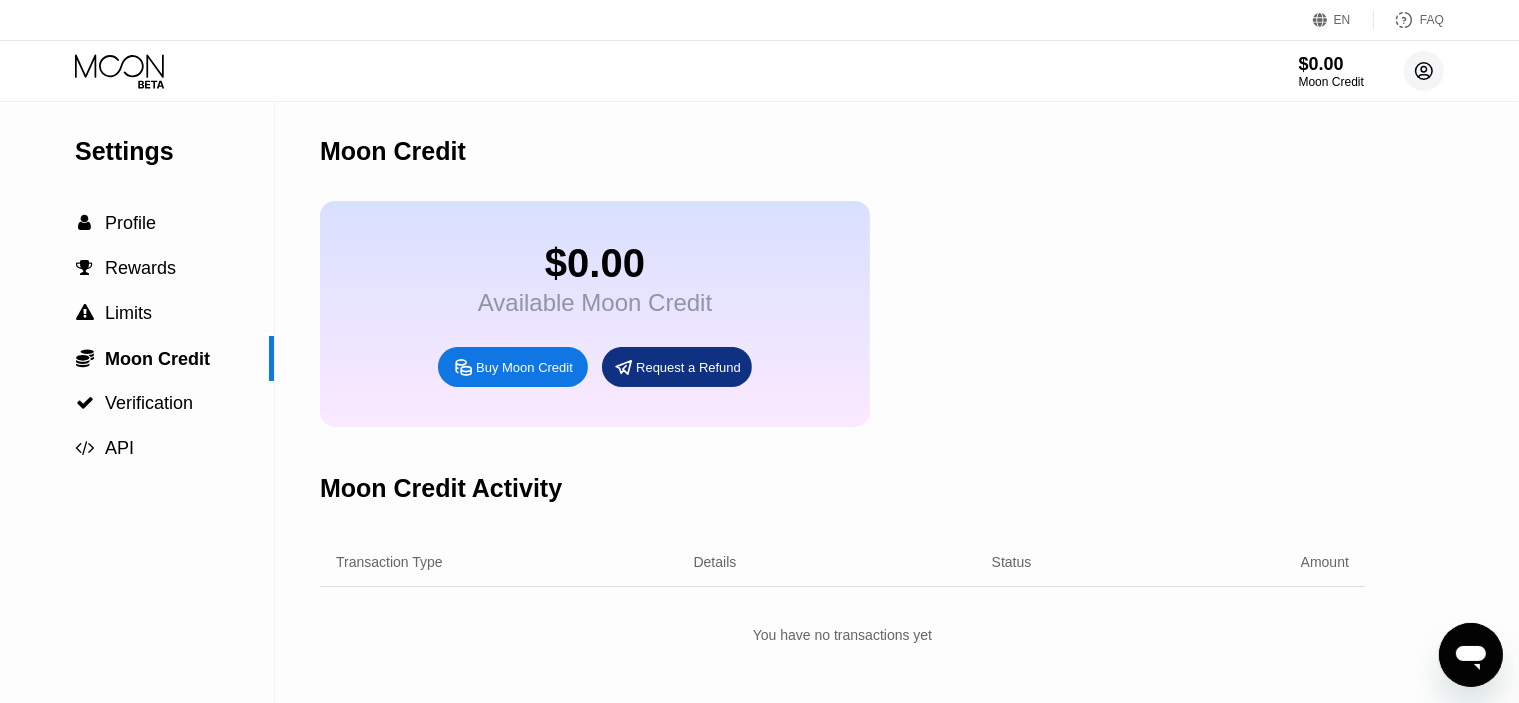 click 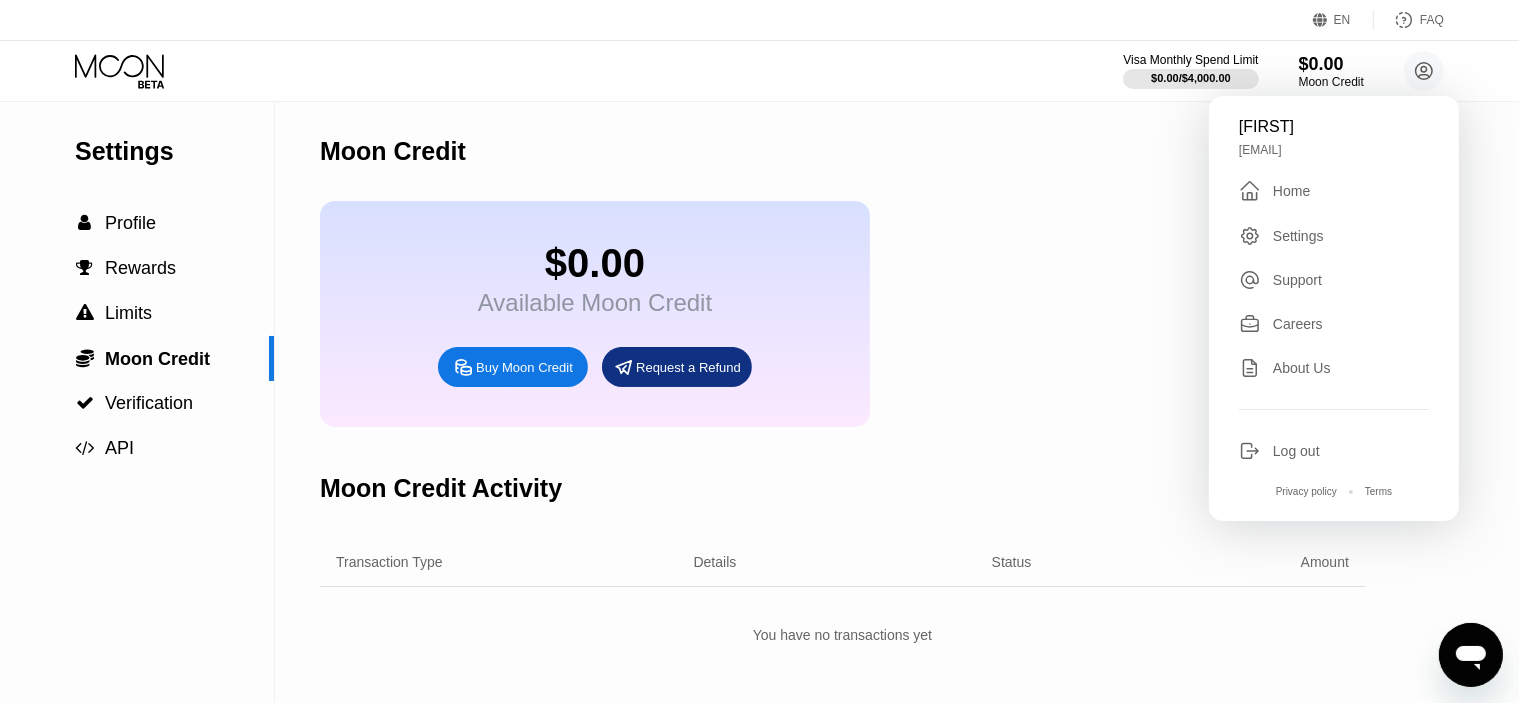 click on "Log out" at bounding box center (1296, 451) 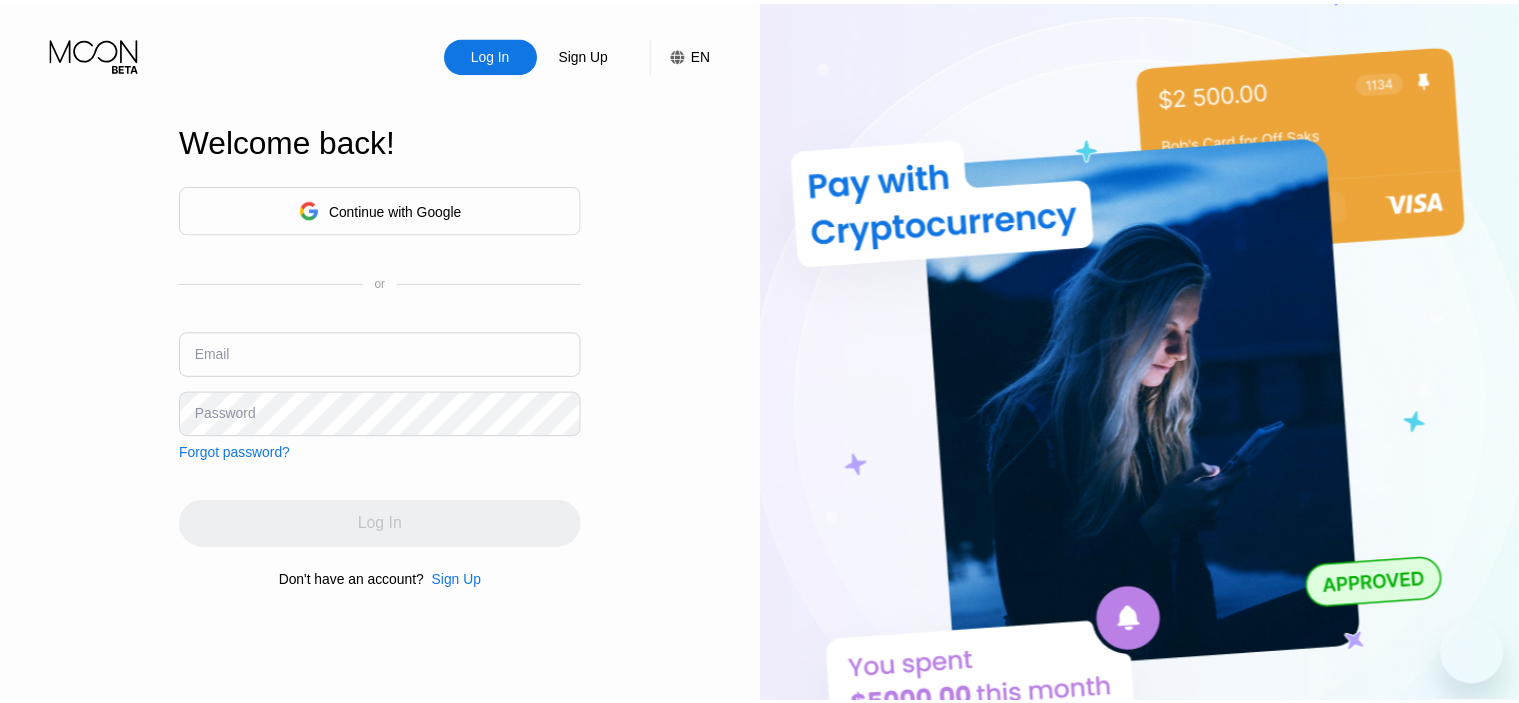 scroll, scrollTop: 0, scrollLeft: 0, axis: both 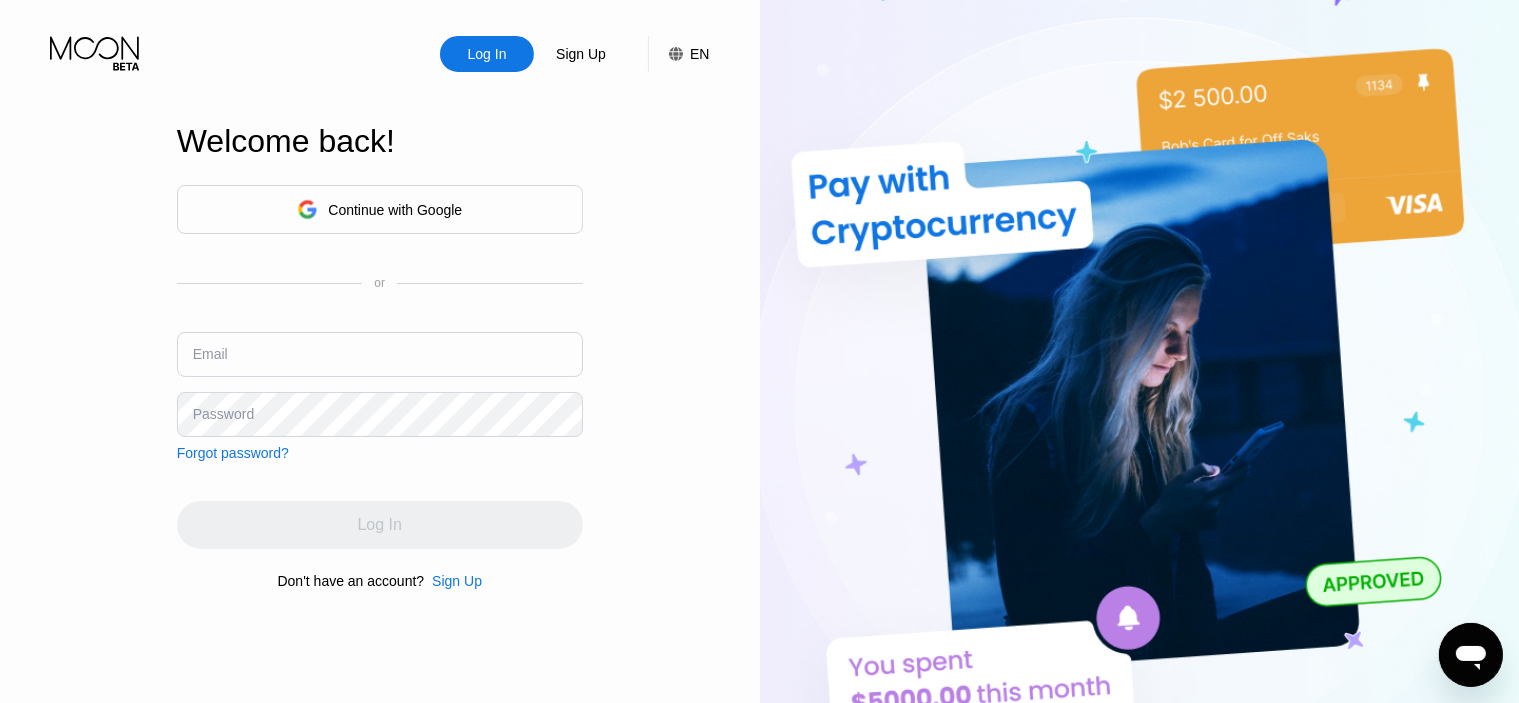 click at bounding box center [380, 354] 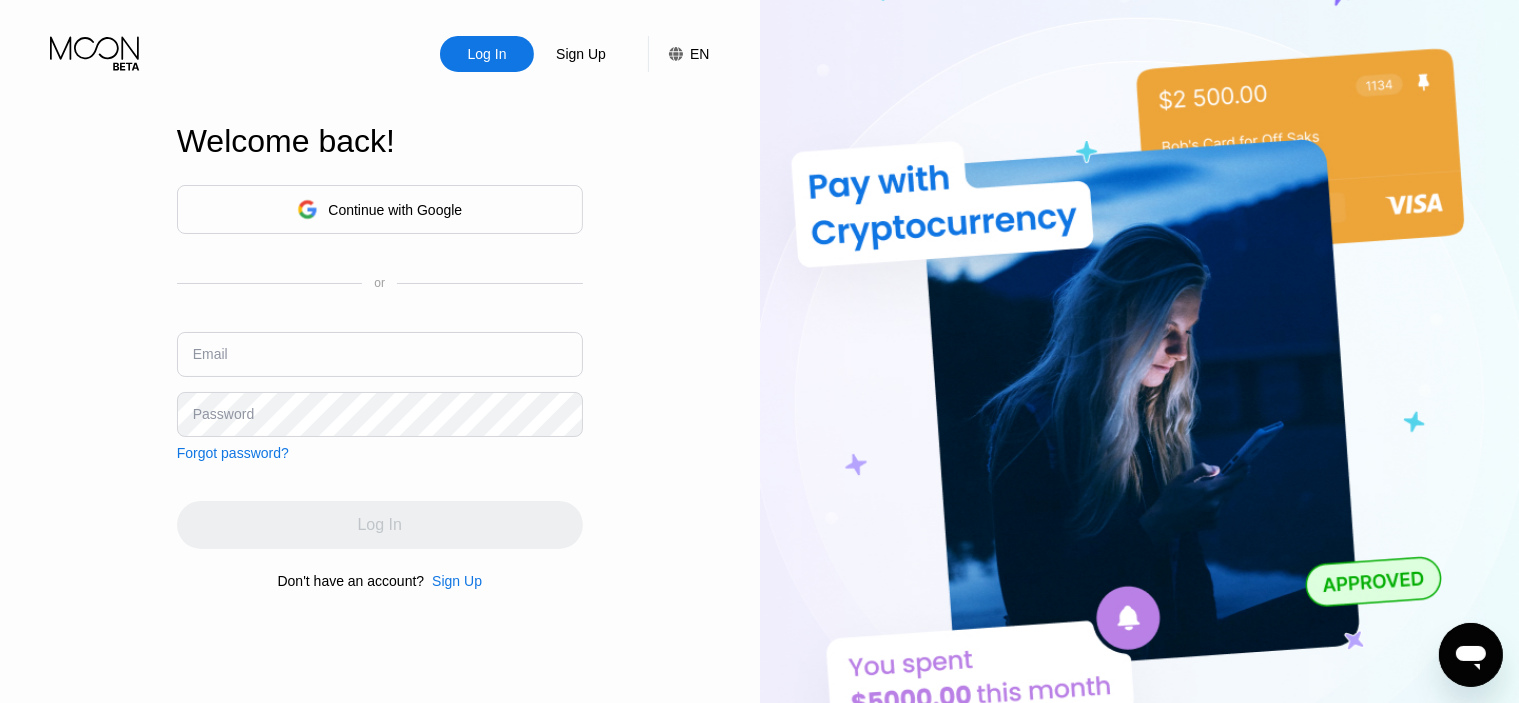 type on "bigbiol1010@gmail.com" 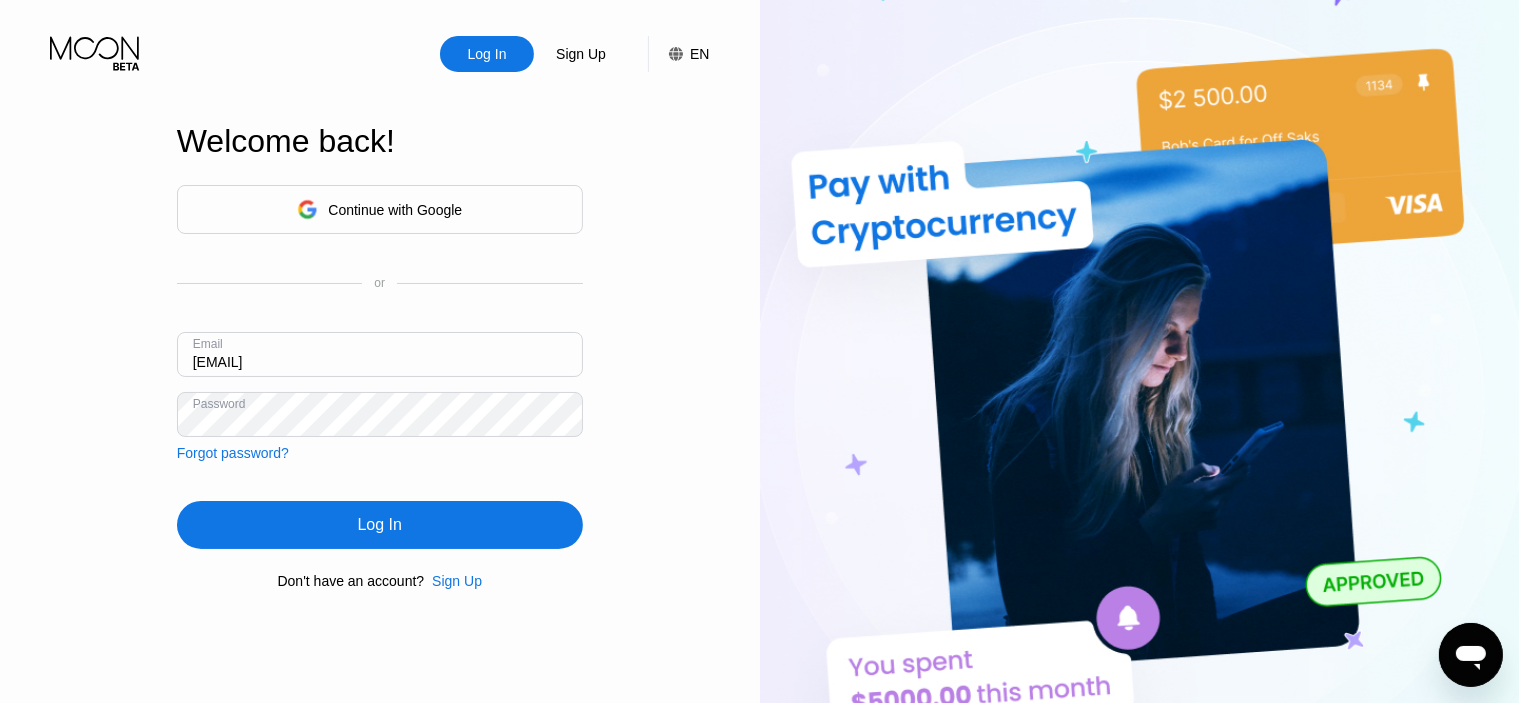click on "Log In" at bounding box center (380, 525) 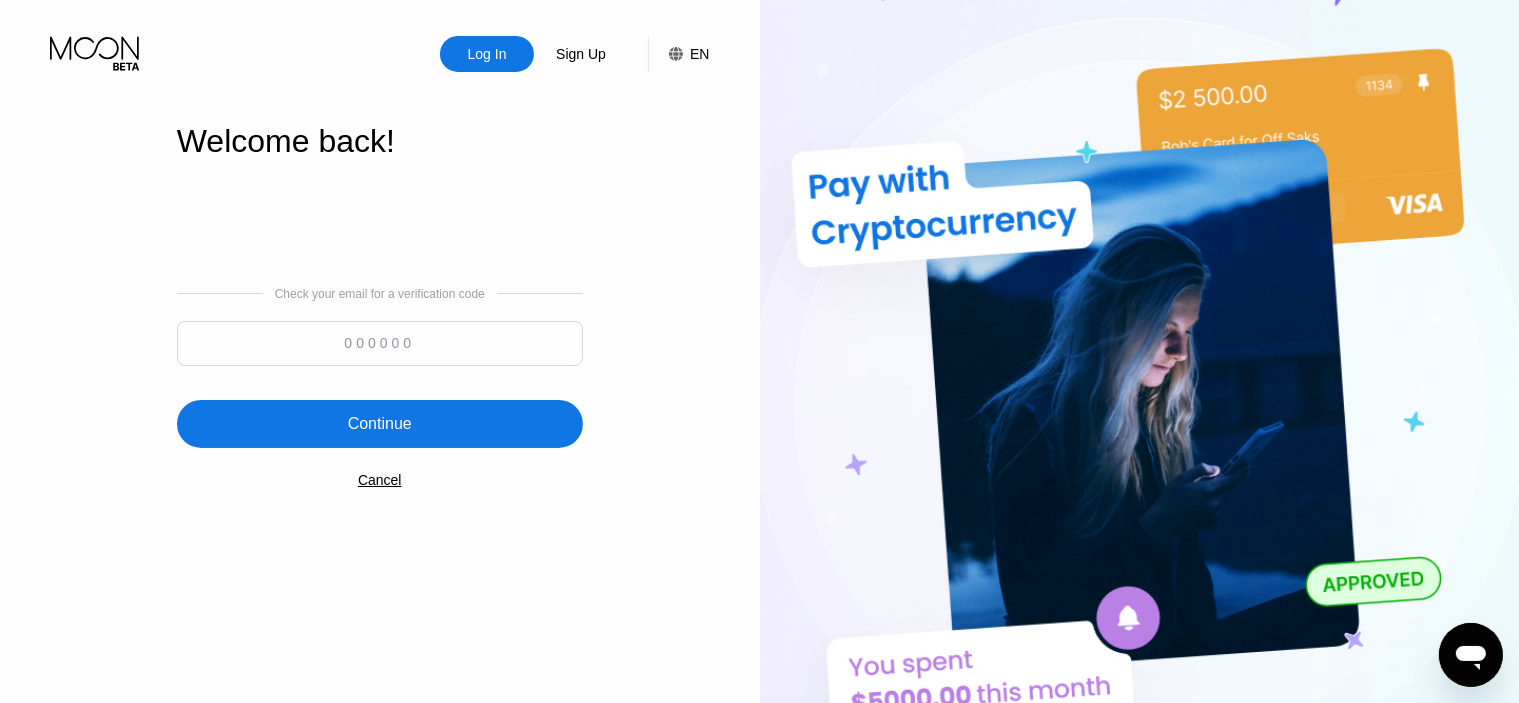click at bounding box center [380, 343] 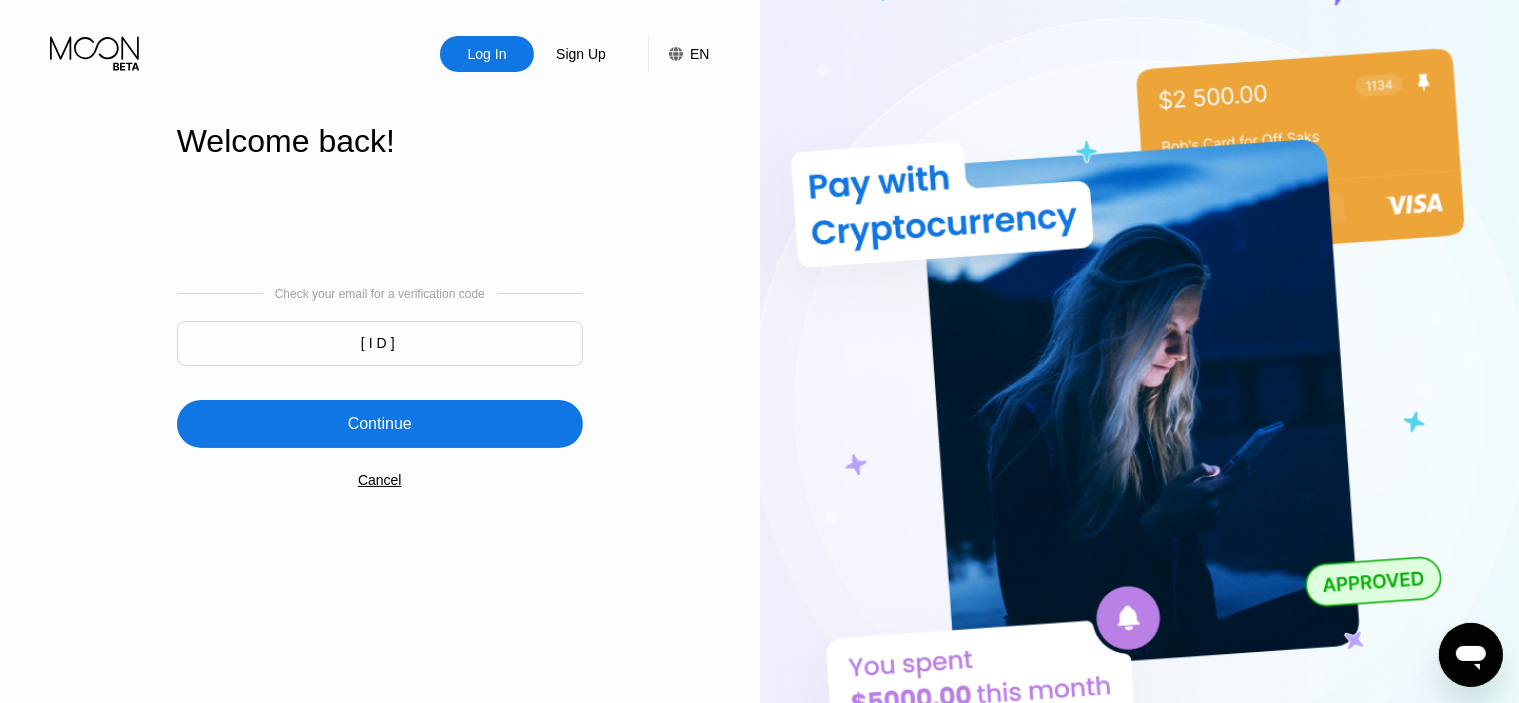 type on "234063" 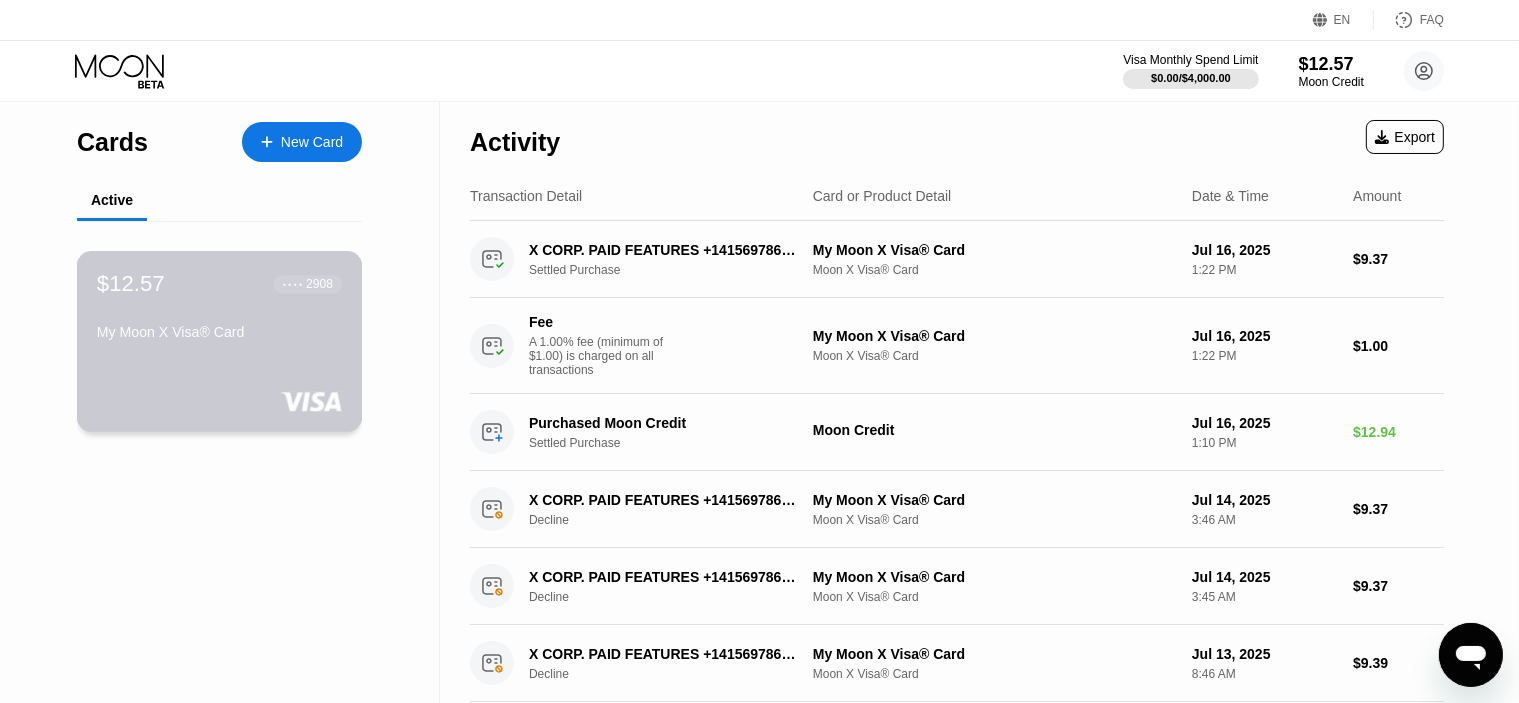 click on "My Moon X Visa® Card" at bounding box center (219, 332) 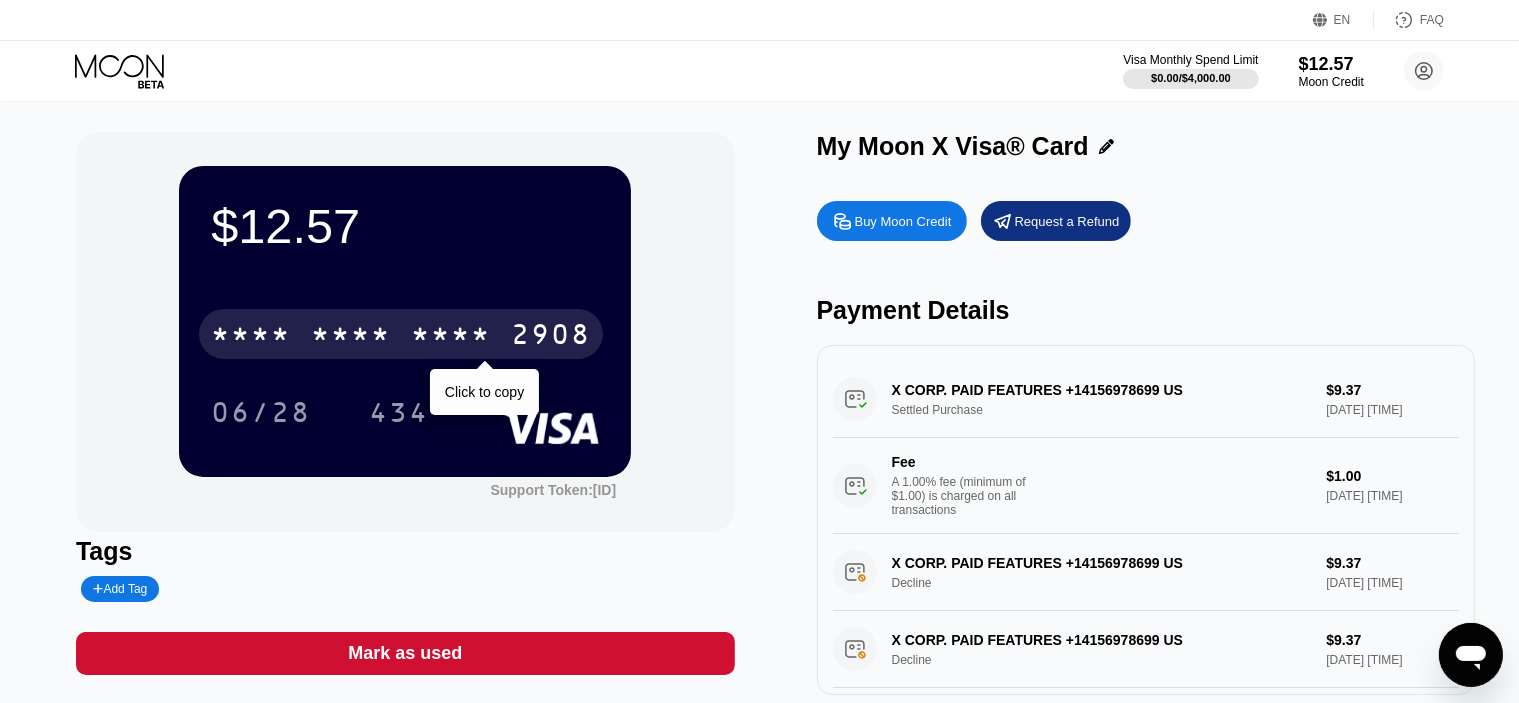 click on "* * * * * * * * * * * * 2908" at bounding box center [401, 334] 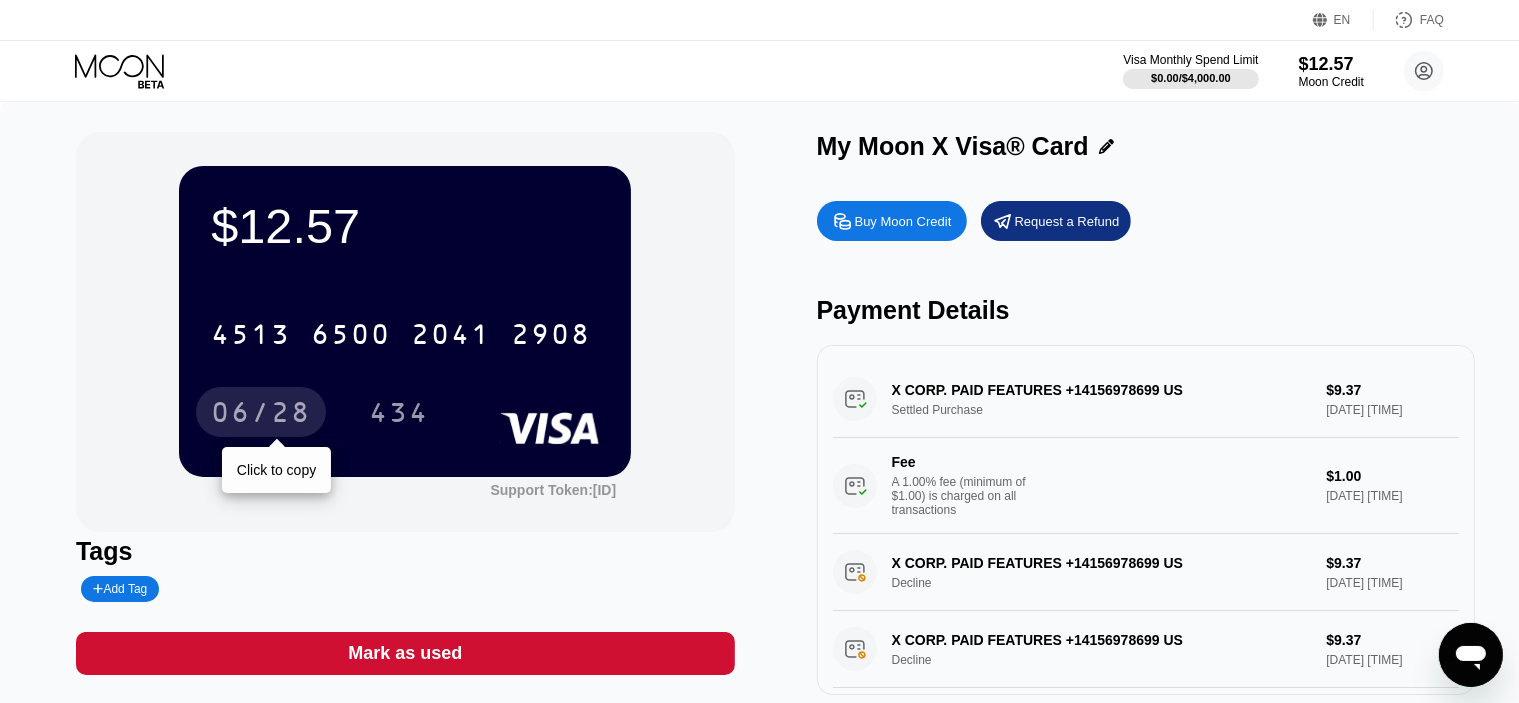 drag, startPoint x: 301, startPoint y: 406, endPoint x: 678, endPoint y: 168, distance: 445.83966 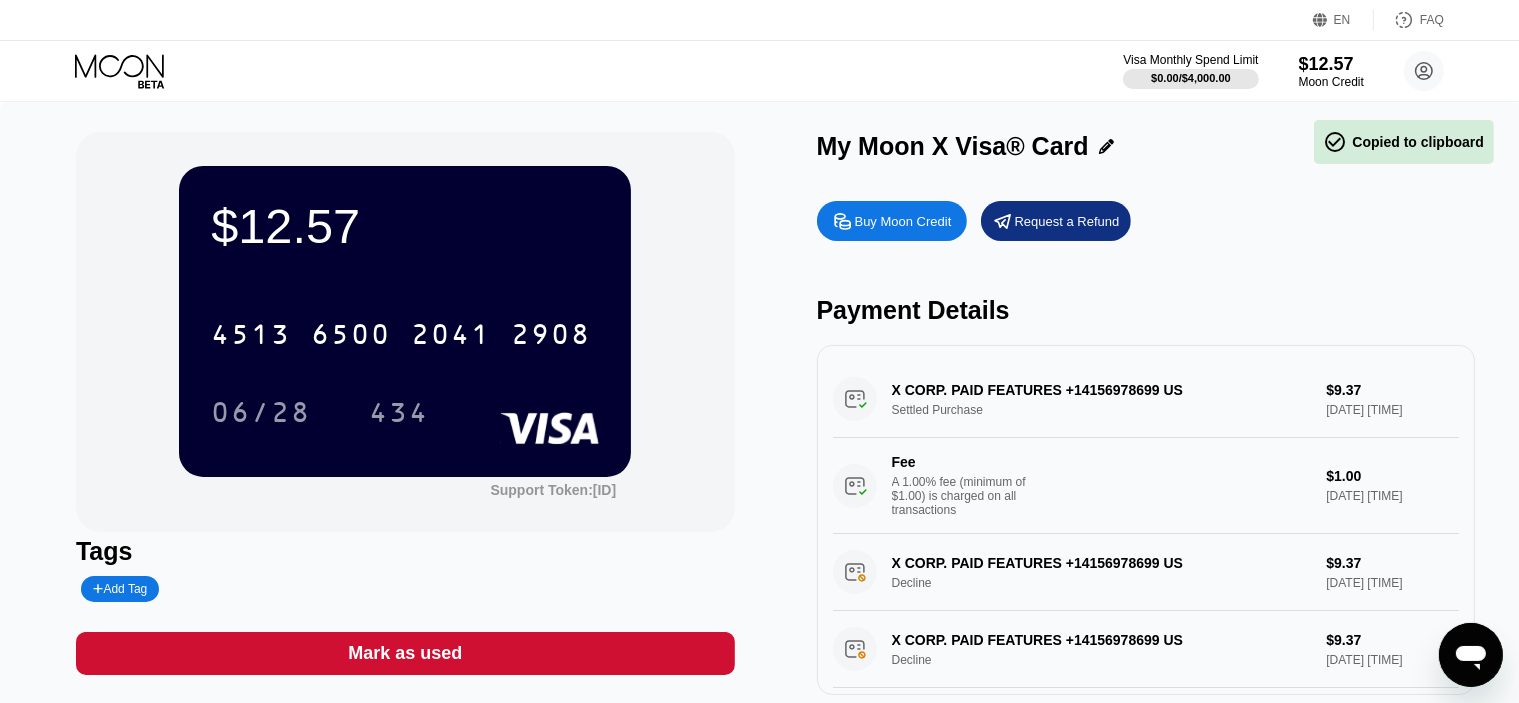 click on "434" at bounding box center (399, 412) 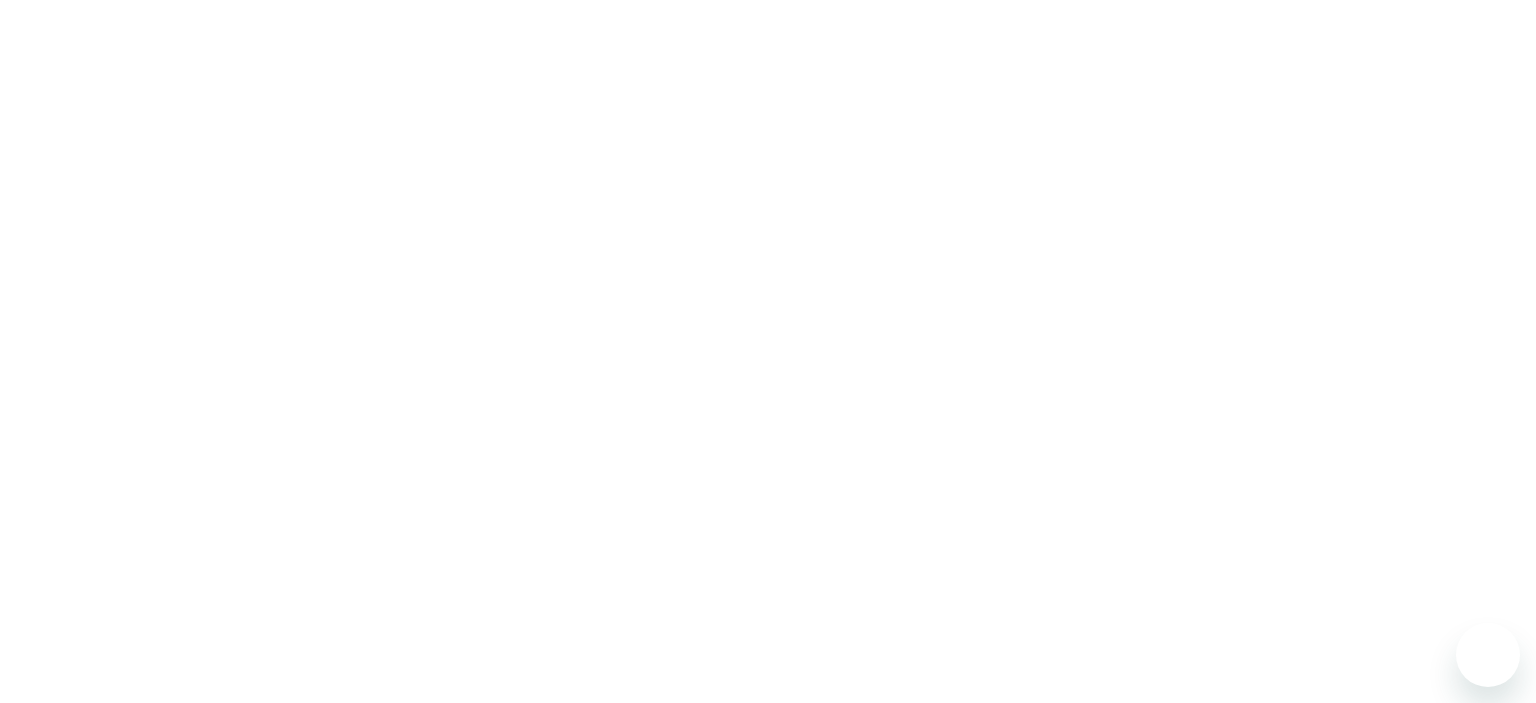 scroll, scrollTop: 0, scrollLeft: 0, axis: both 